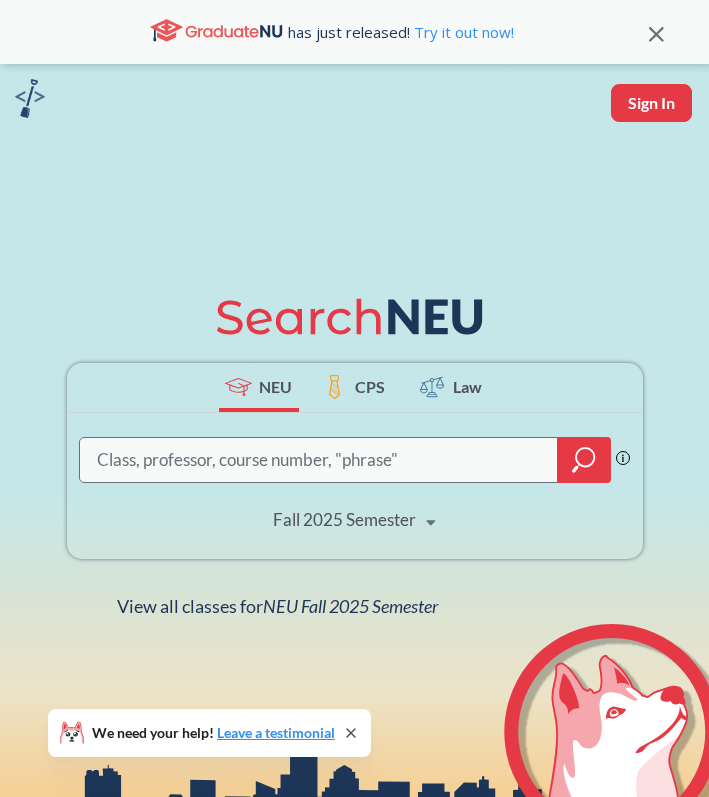 scroll, scrollTop: 0, scrollLeft: 0, axis: both 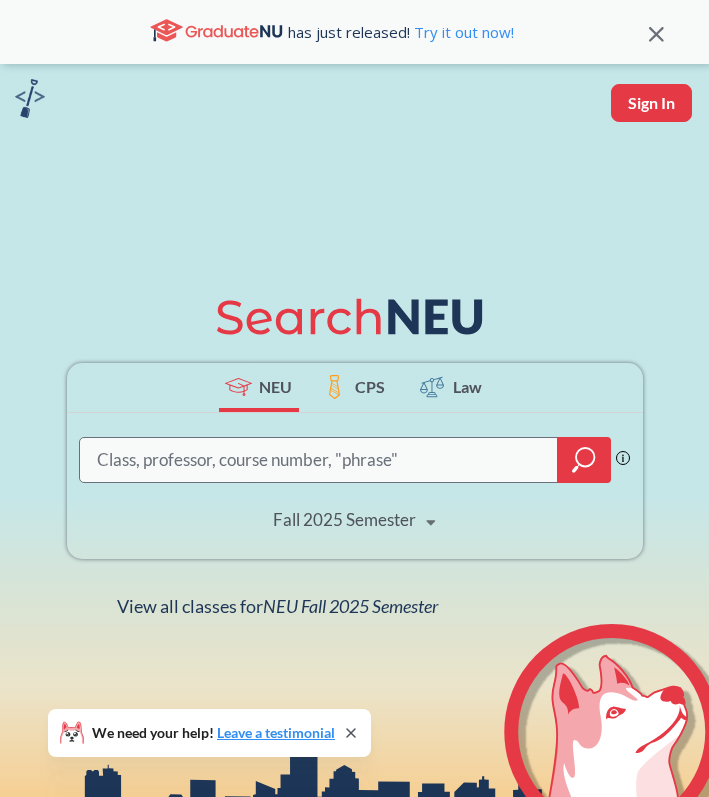 click on "Fall 2025 Semester" at bounding box center (344, 520) 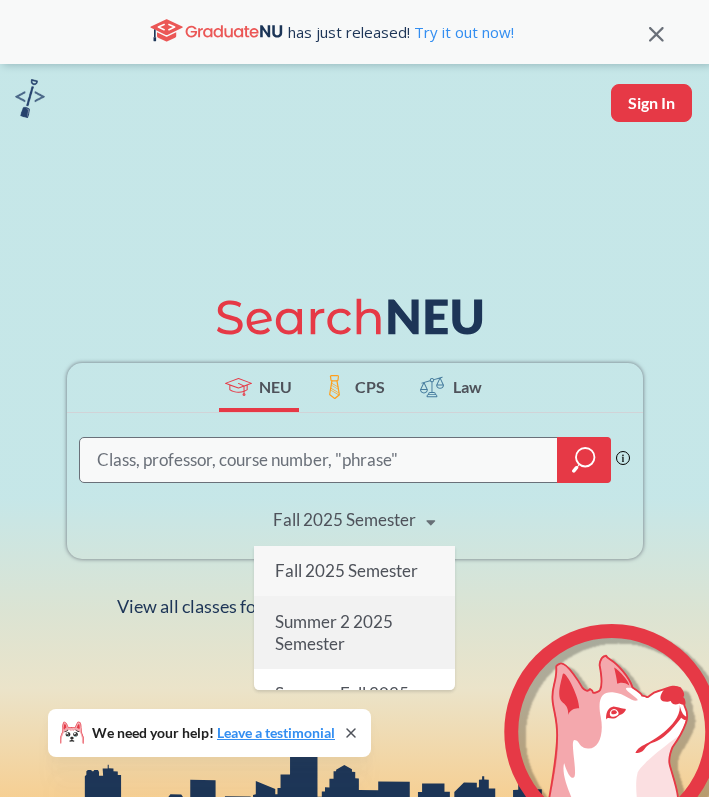 click on "Summer 2 2025 Semester" at bounding box center [334, 631] 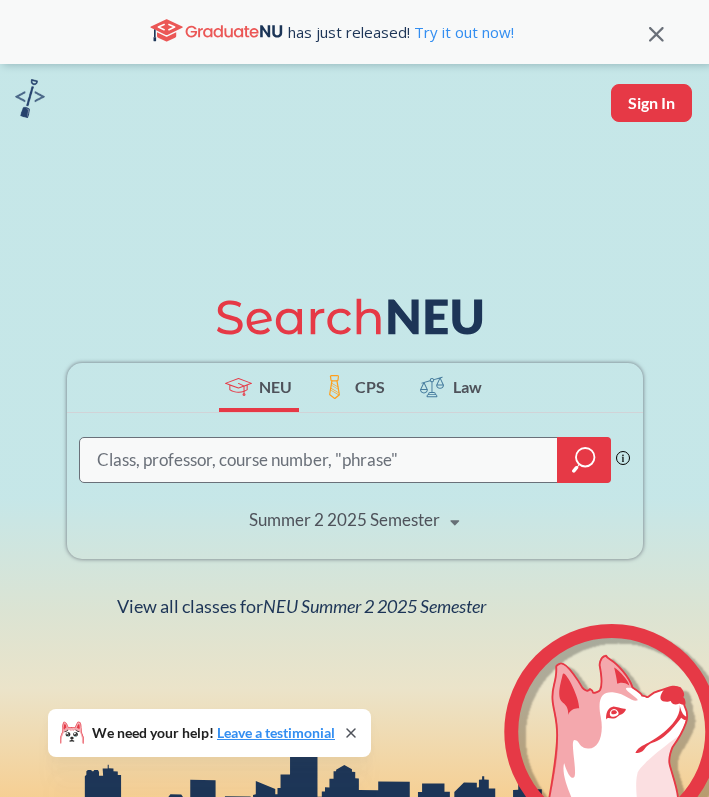 click at bounding box center [319, 460] 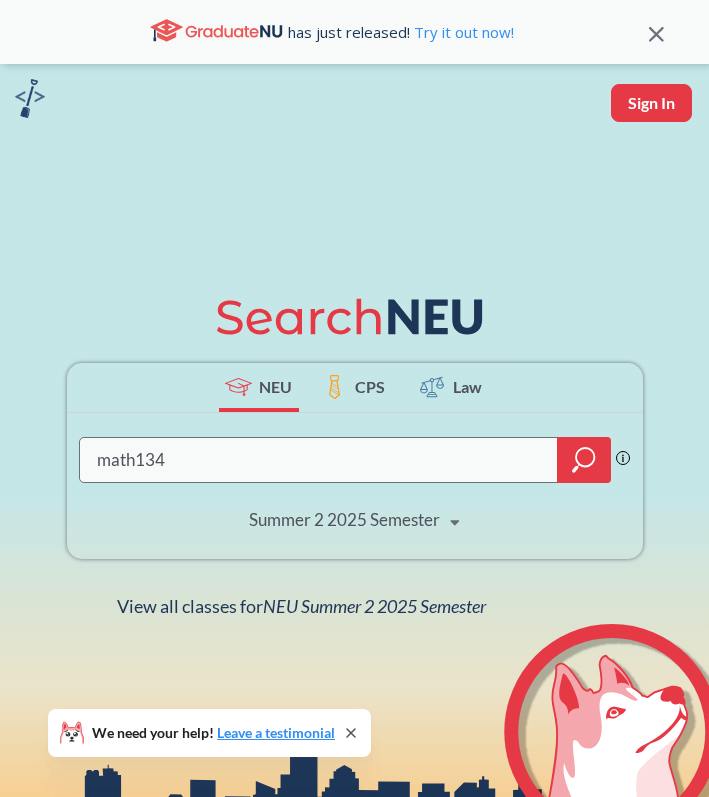 type on "math1341" 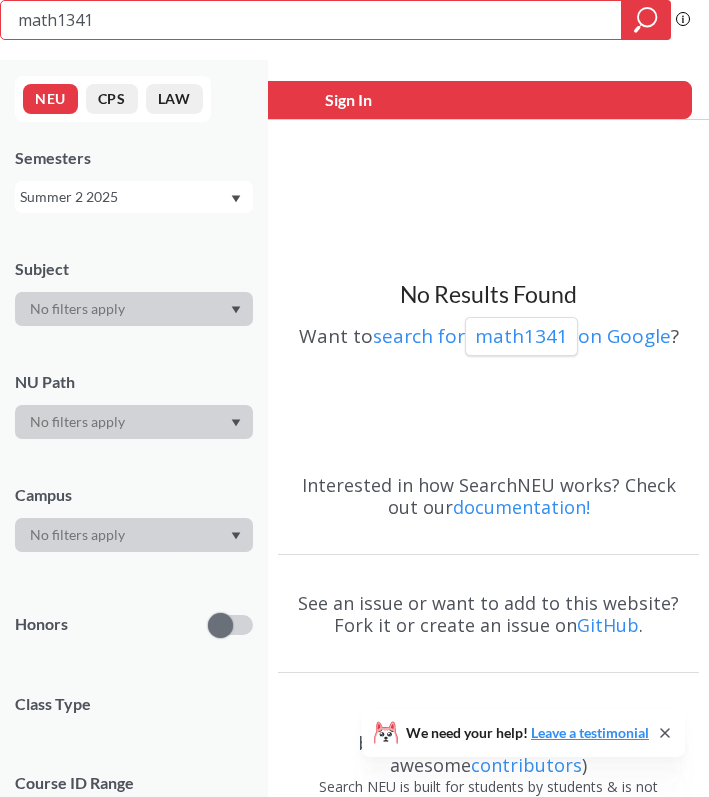 click on "math1341" at bounding box center [311, 20] 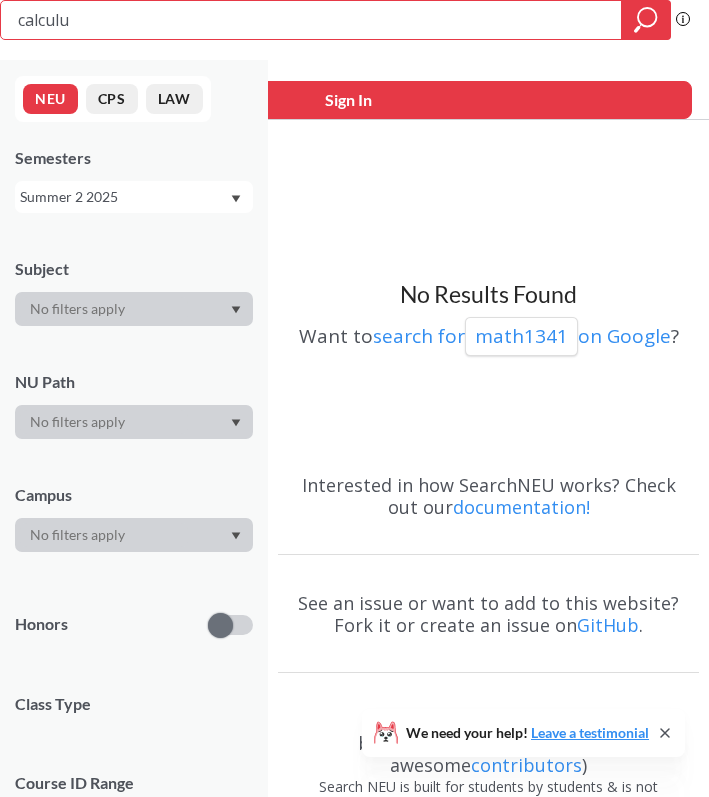 type on "calculus" 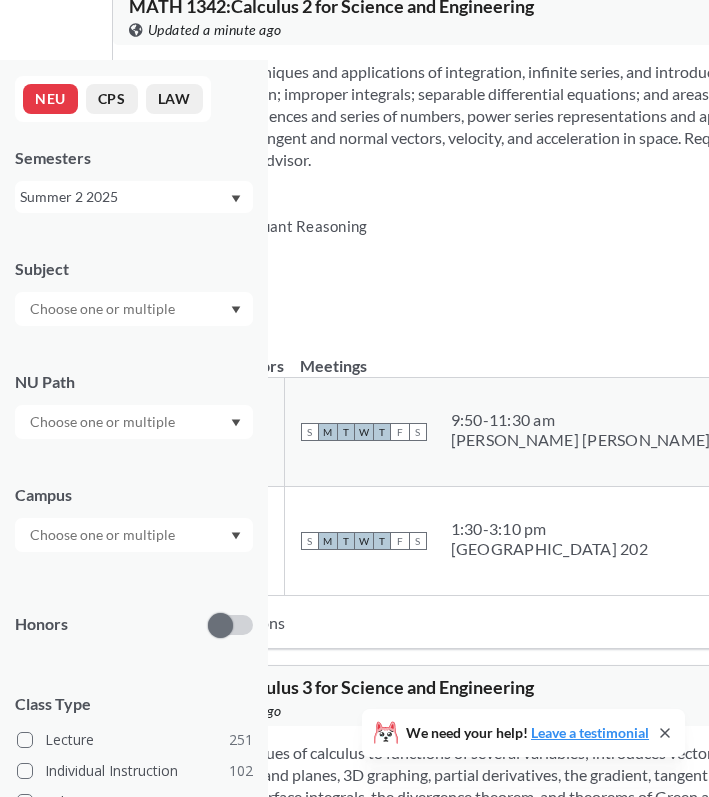 scroll, scrollTop: 749, scrollLeft: 0, axis: vertical 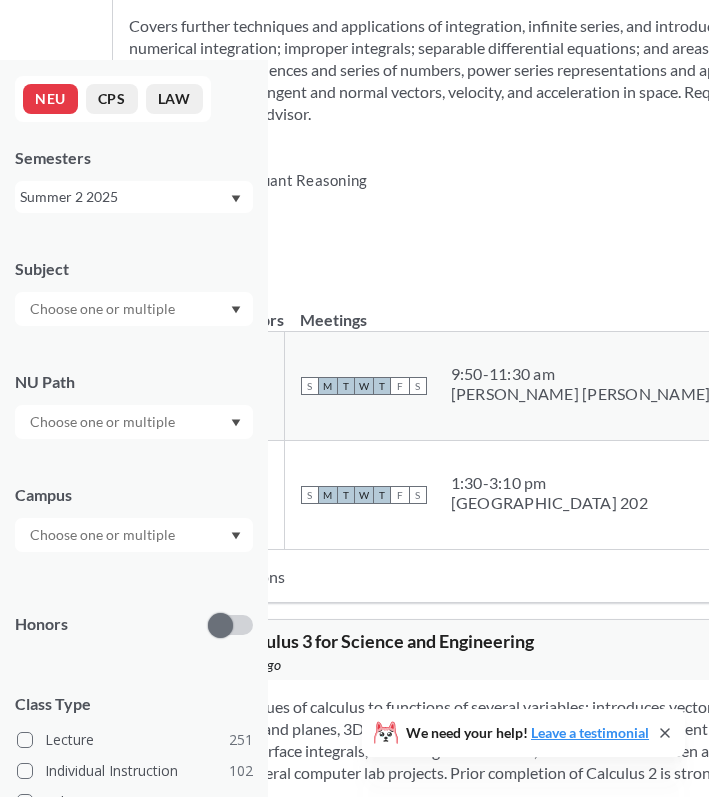 click on "Covers further techniques and applications of integration, infinite series, and introduction to vectors. Topics include integration by parts; numerical integration; improper integrals; separable differential equations; and areas, volumes, and work as integrals. Also discusses convergence of sequences and series of numbers, power series representations and approximations, 3D coordinates, parameterizations, vectors and dot products, tangent and normal vectors, velocity, and acceleration in space. Requires prior completion of MATH 1341 or permission of head mathematics advisor.
NUPaths:   Formal/Quant Reasoning Prerequisites:  None Corequisites:  None Course fees:  None View more info for this class" at bounding box center [623, 144] 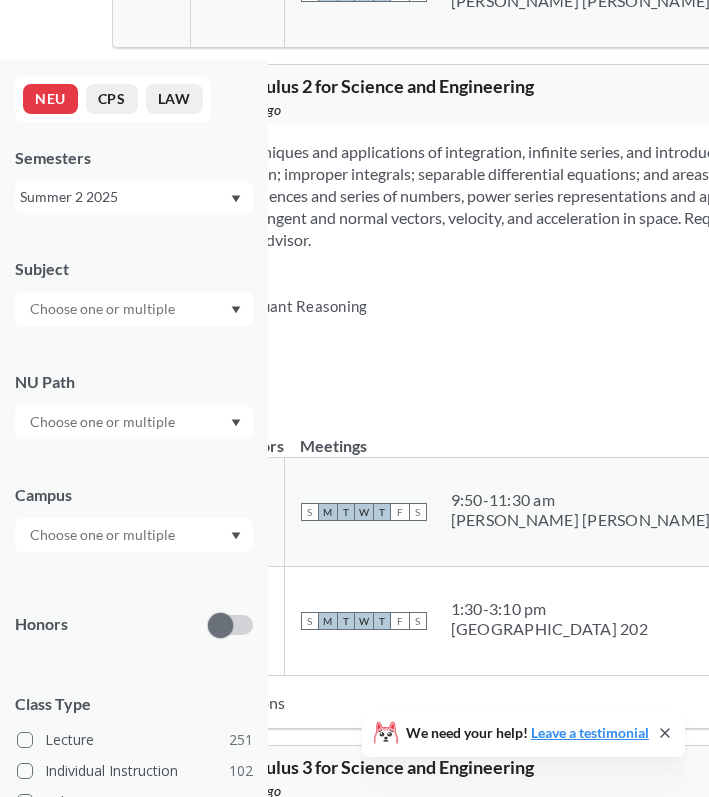 scroll, scrollTop: 0, scrollLeft: 0, axis: both 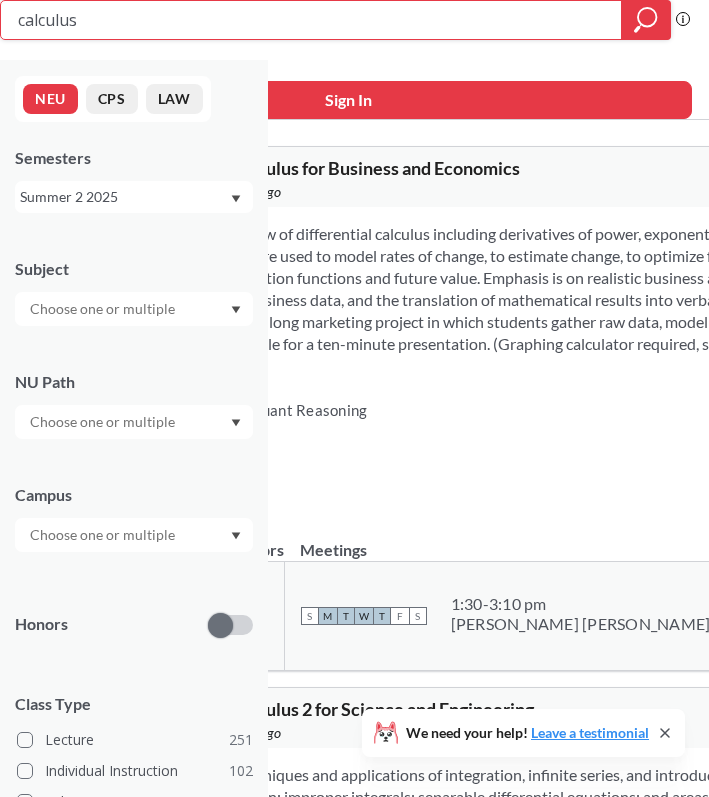 click on "calculus" at bounding box center [311, 20] 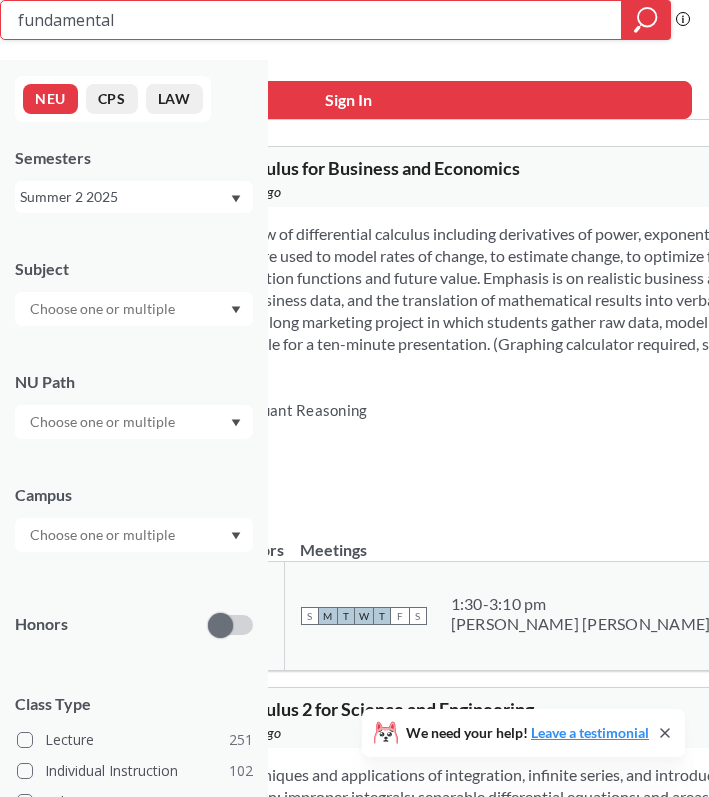 type on "fundamentals" 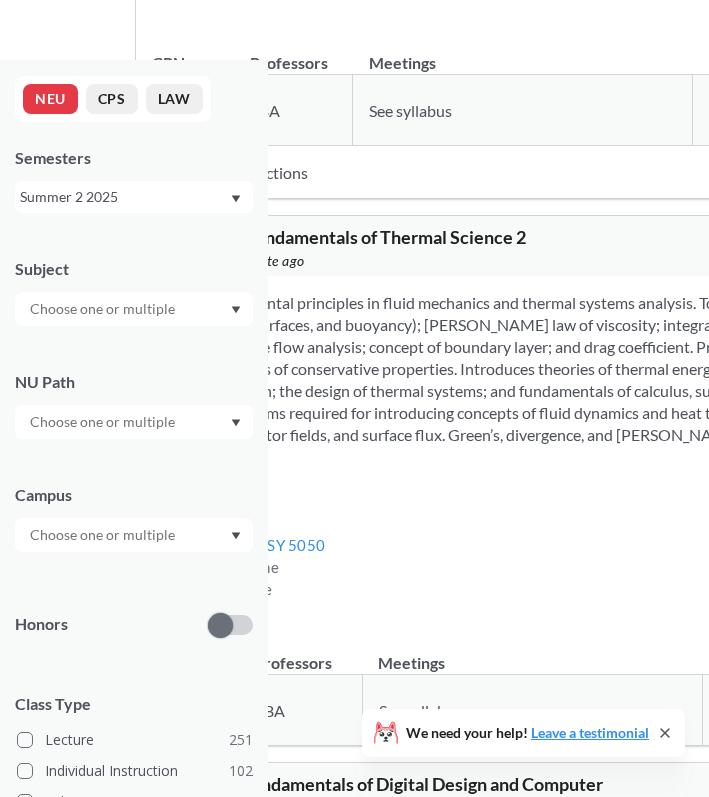 scroll, scrollTop: 0, scrollLeft: 0, axis: both 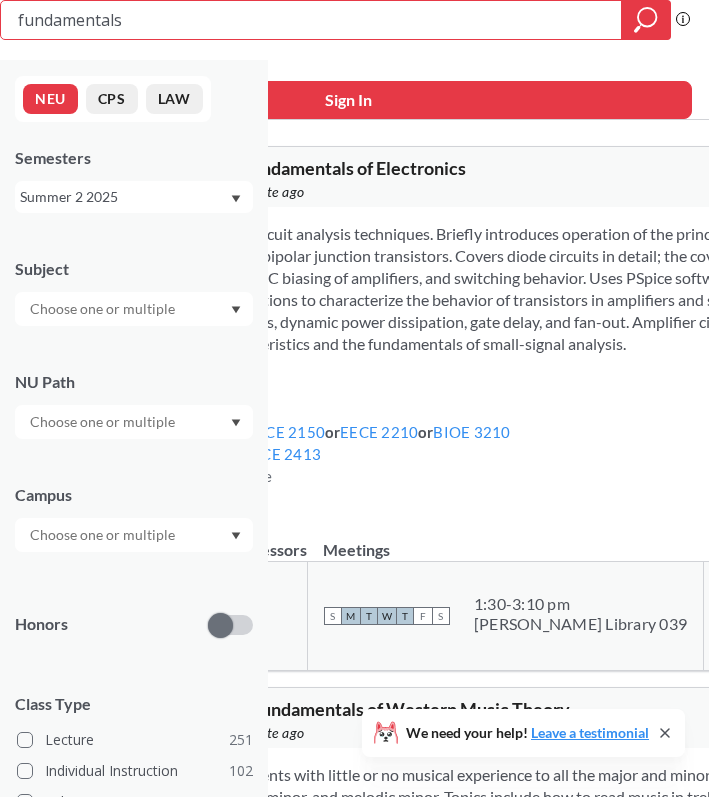 click on "fundamentals" at bounding box center [311, 20] 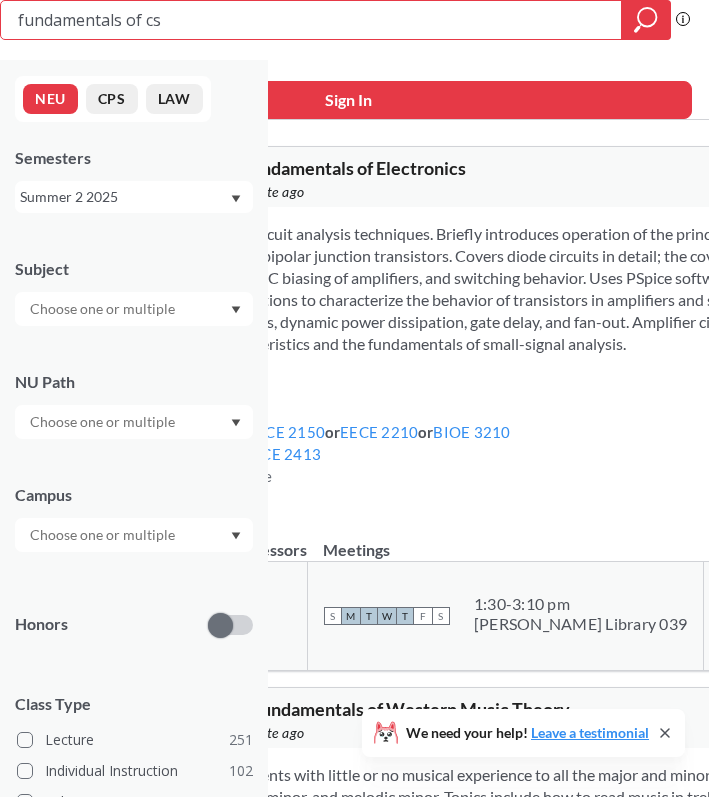 type on "fundamentals of cs 1" 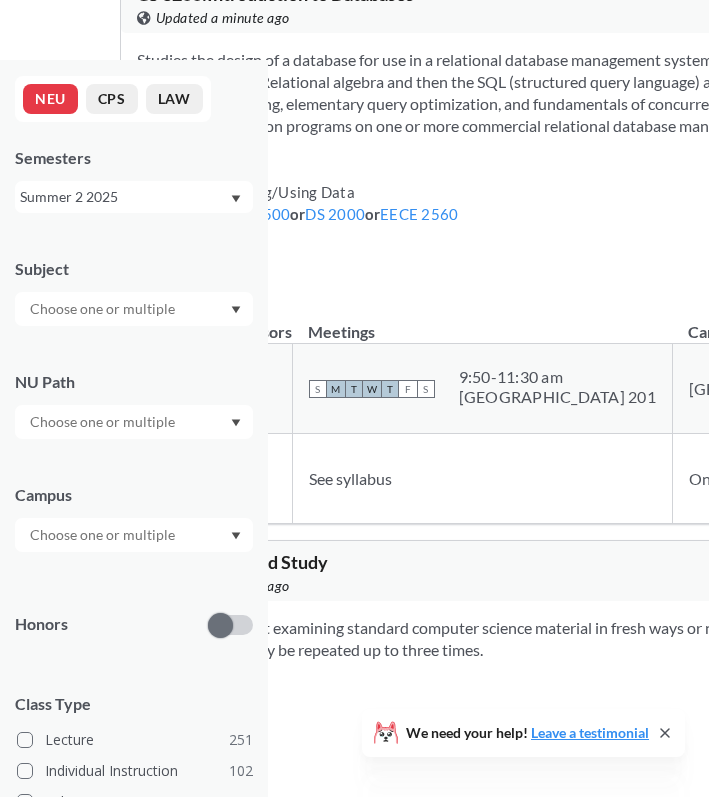 scroll, scrollTop: 4971, scrollLeft: 0, axis: vertical 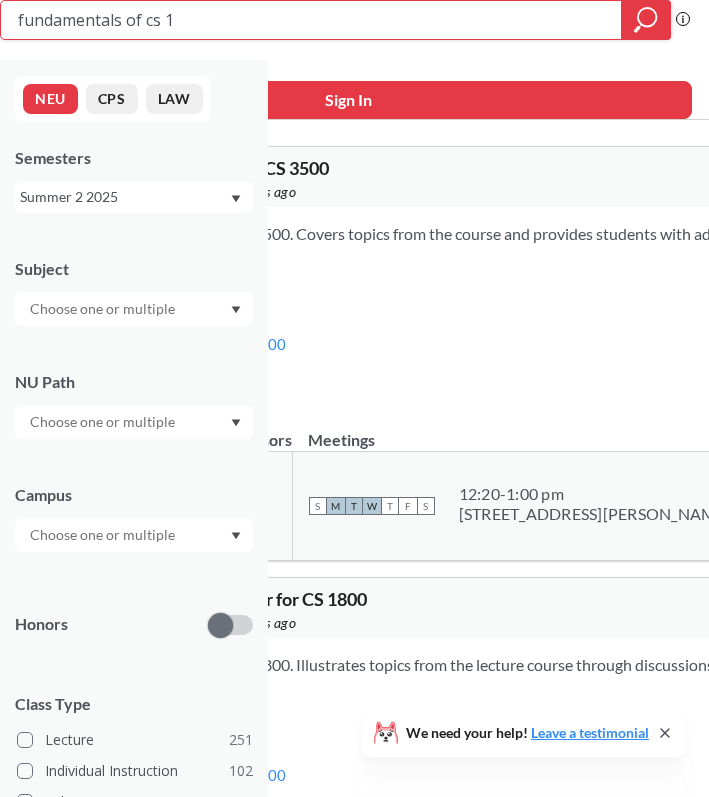 drag, startPoint x: 239, startPoint y: 27, endPoint x: 16, endPoint y: 17, distance: 223.2241 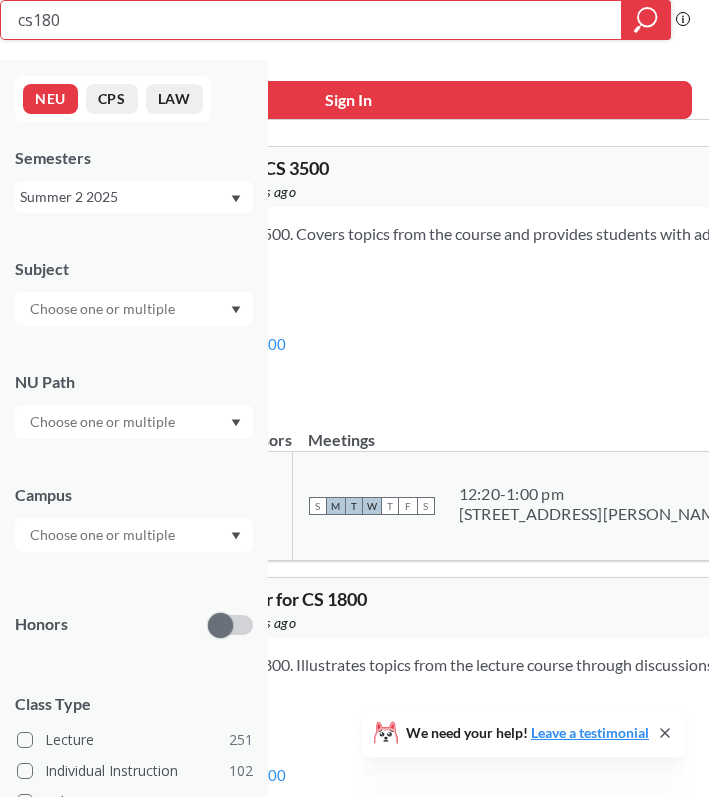 type on "cs1800" 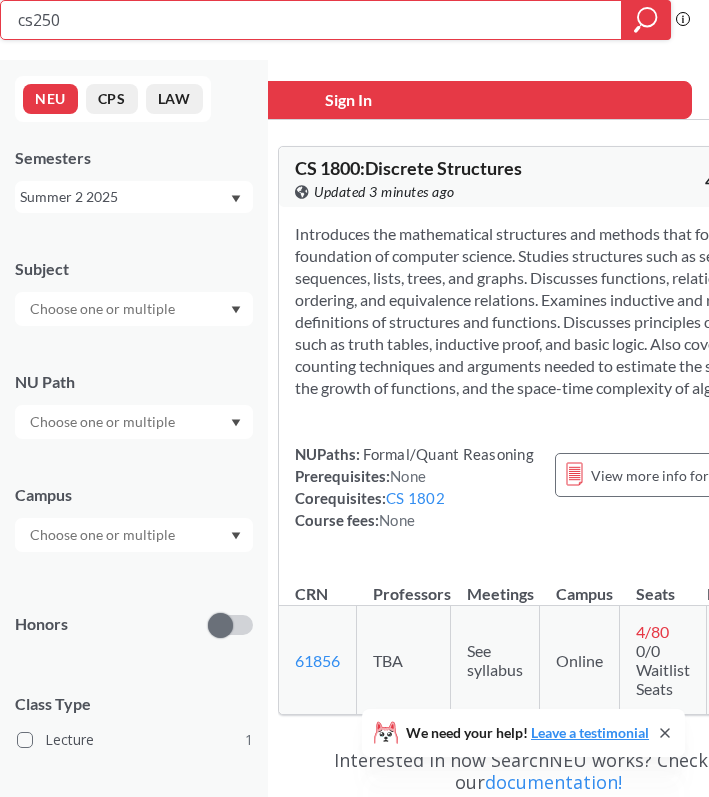 type on "cs2500" 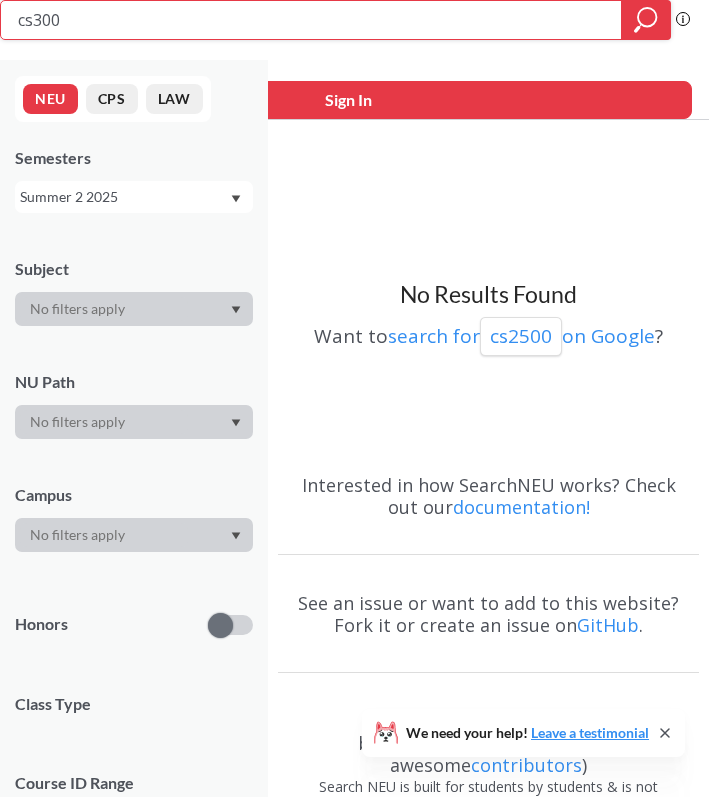 type on "cs3000" 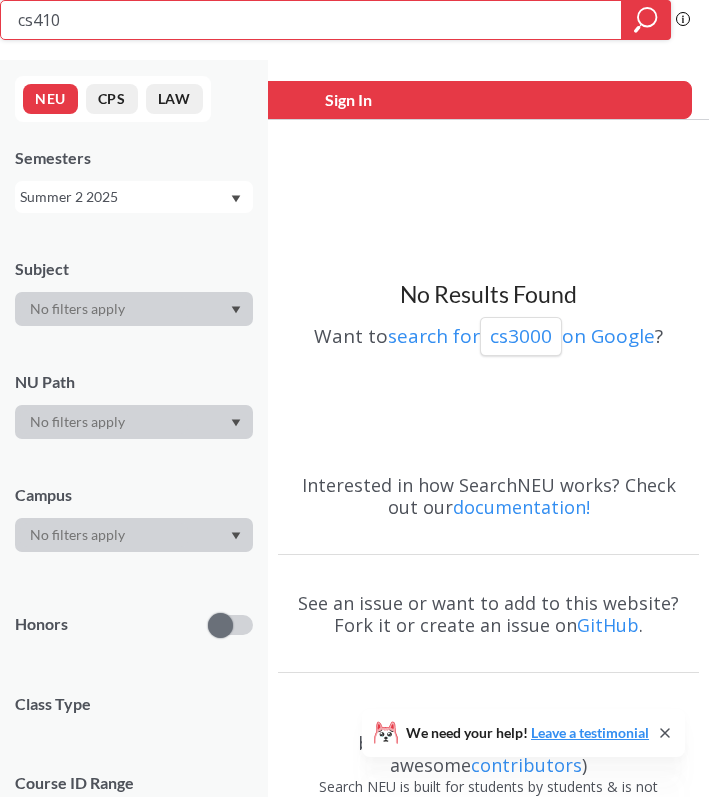 type on "cs4100" 